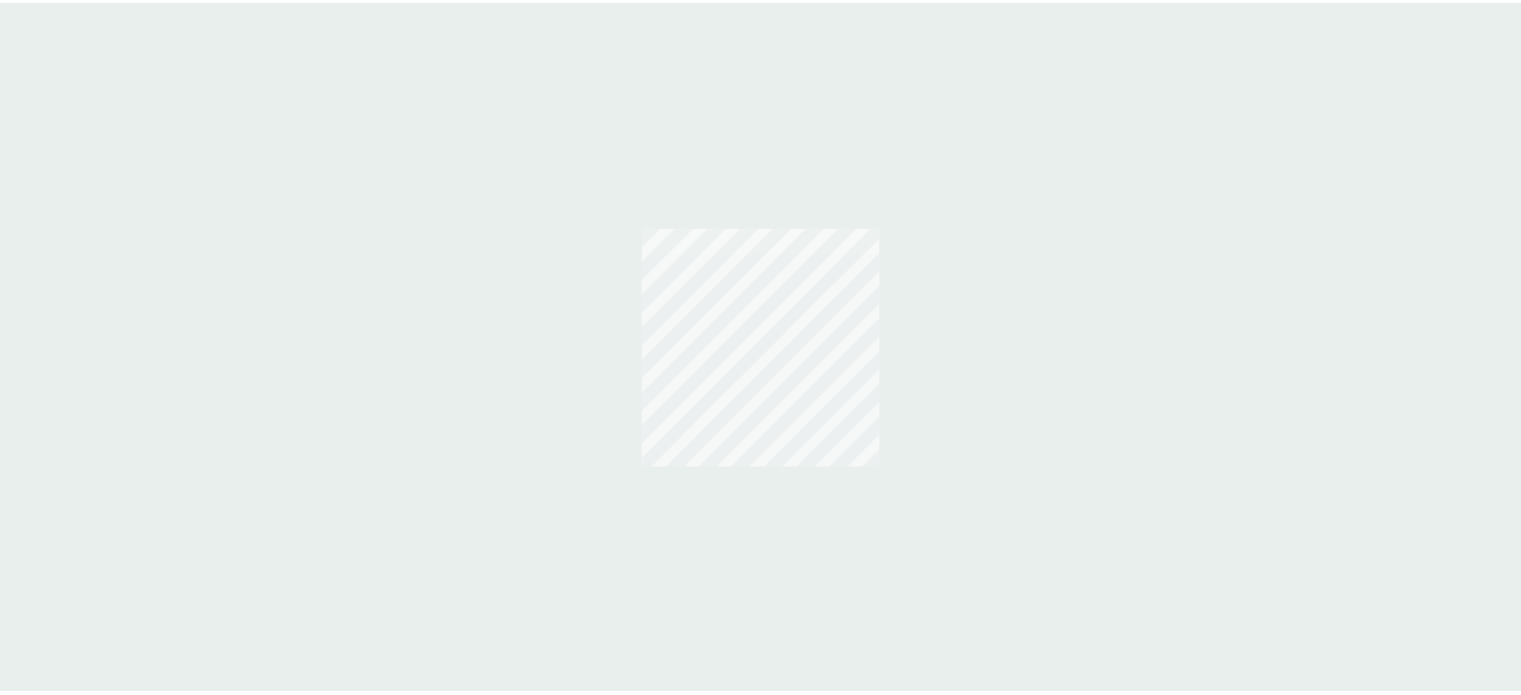scroll, scrollTop: 0, scrollLeft: 0, axis: both 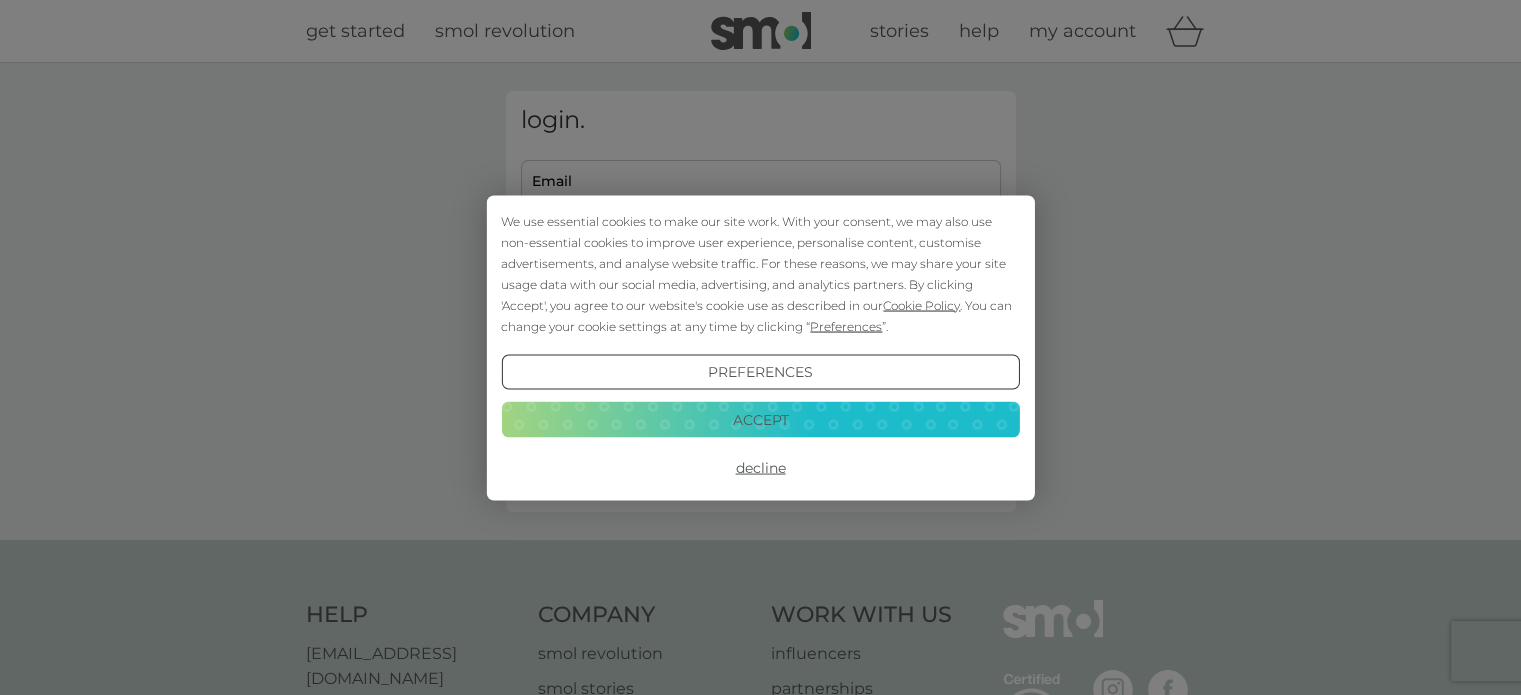 click on "Decline" at bounding box center (760, 468) 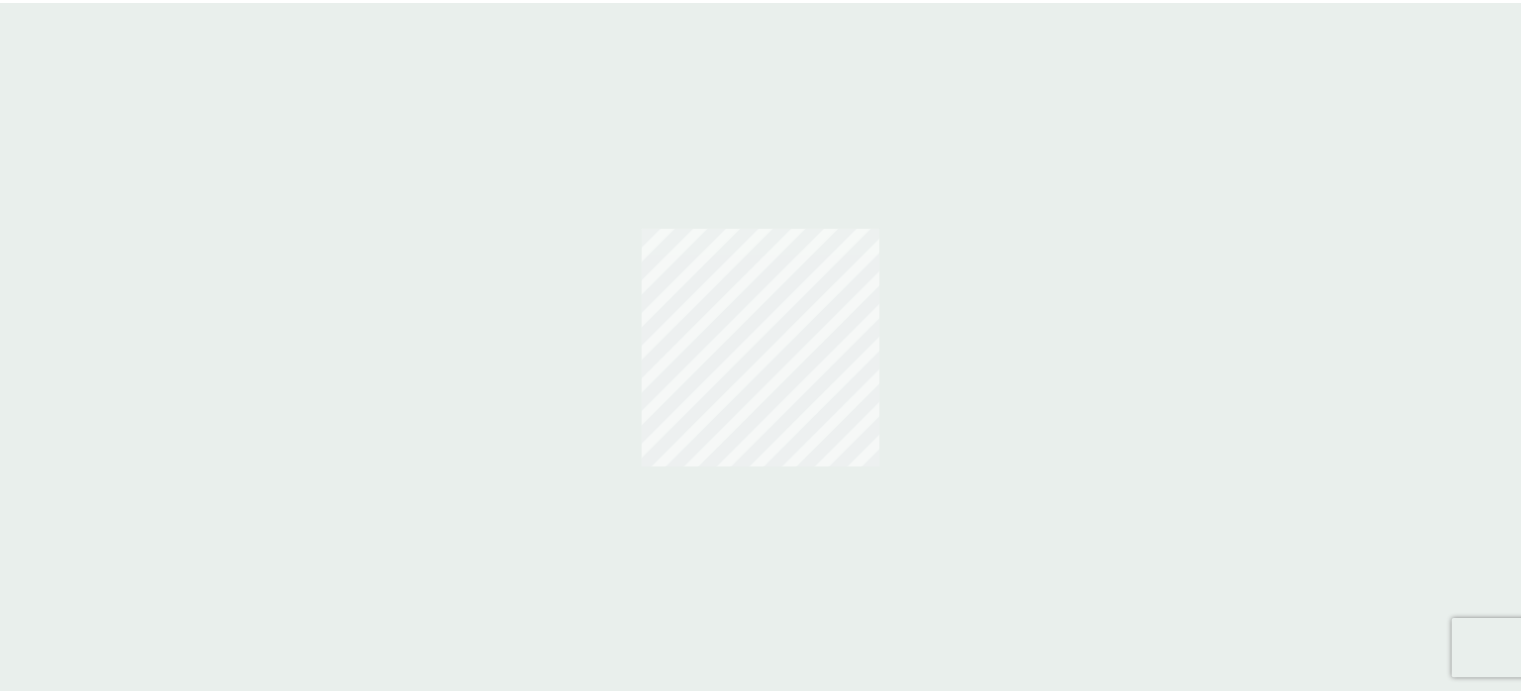 scroll, scrollTop: 0, scrollLeft: 0, axis: both 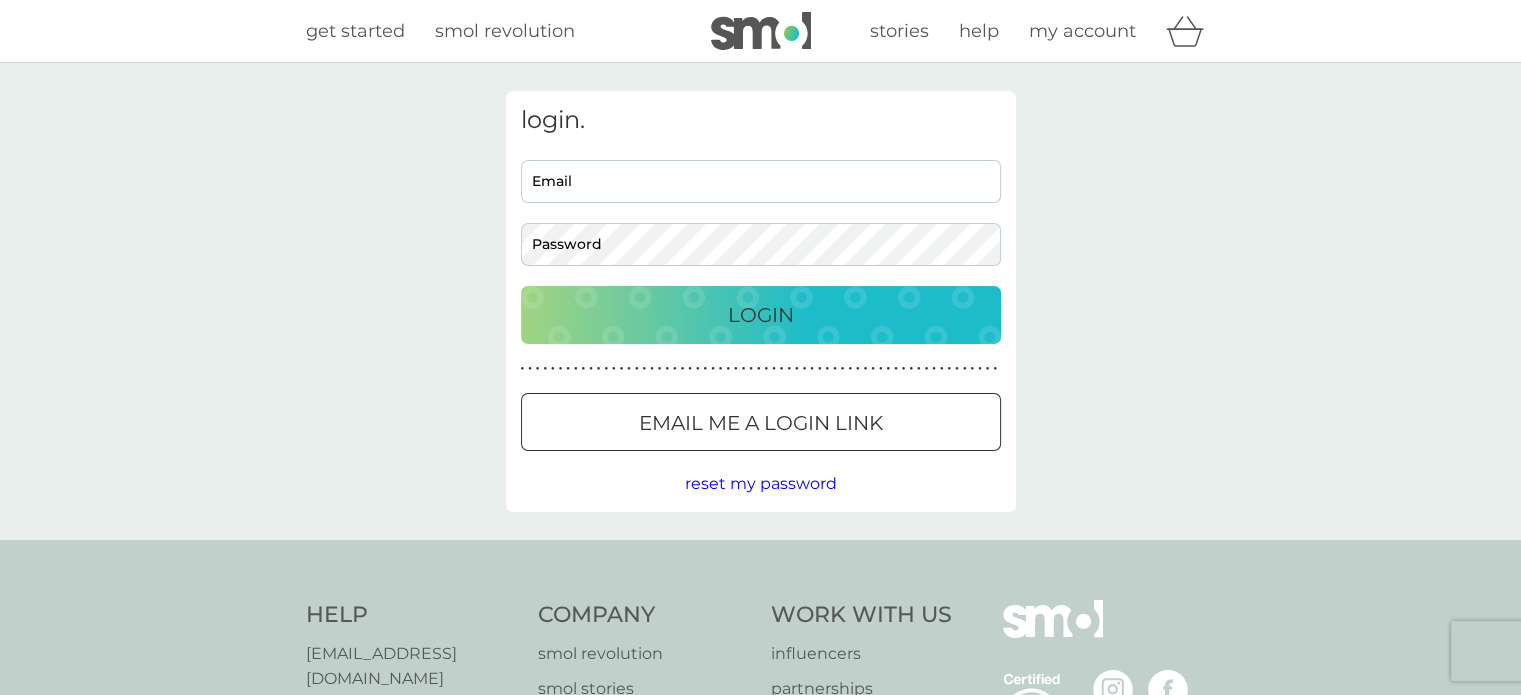 click on "Email me a login link" at bounding box center (761, 423) 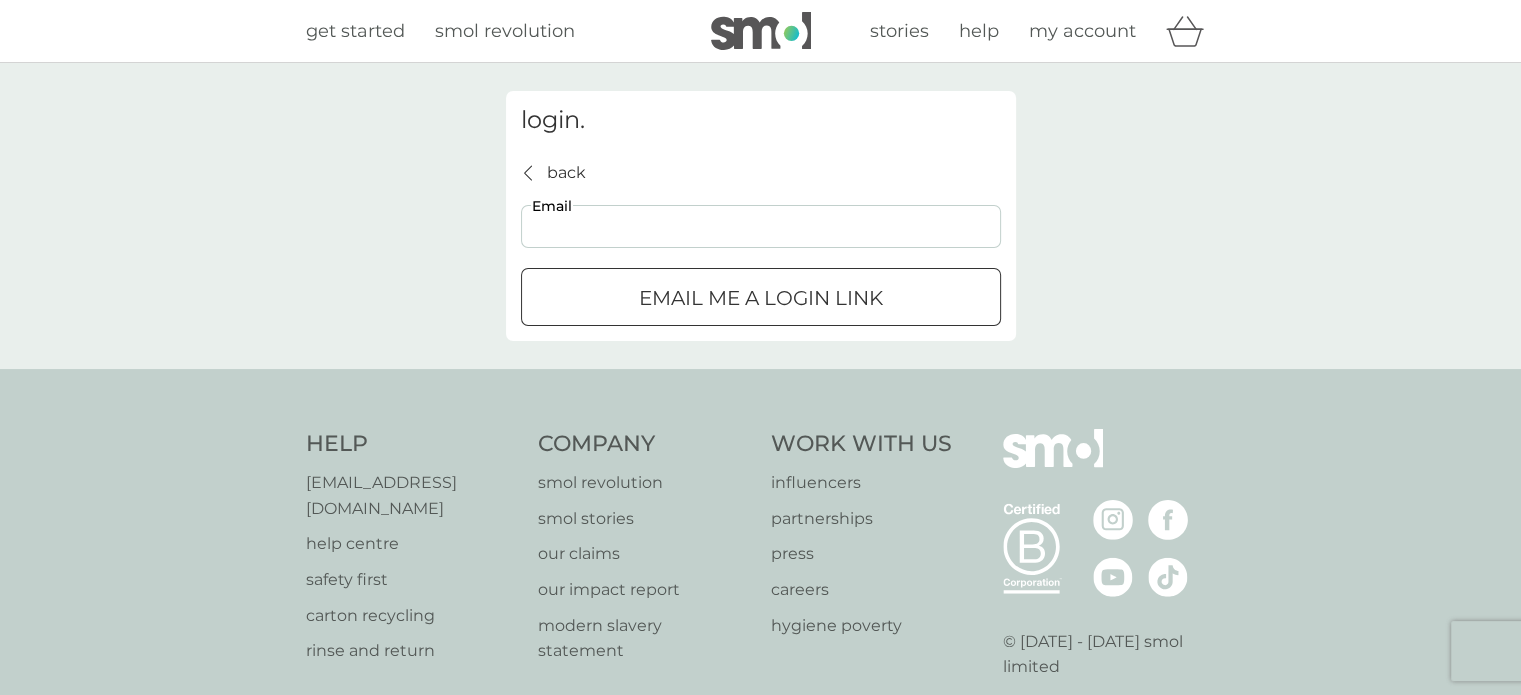 click on "Email" at bounding box center [761, 226] 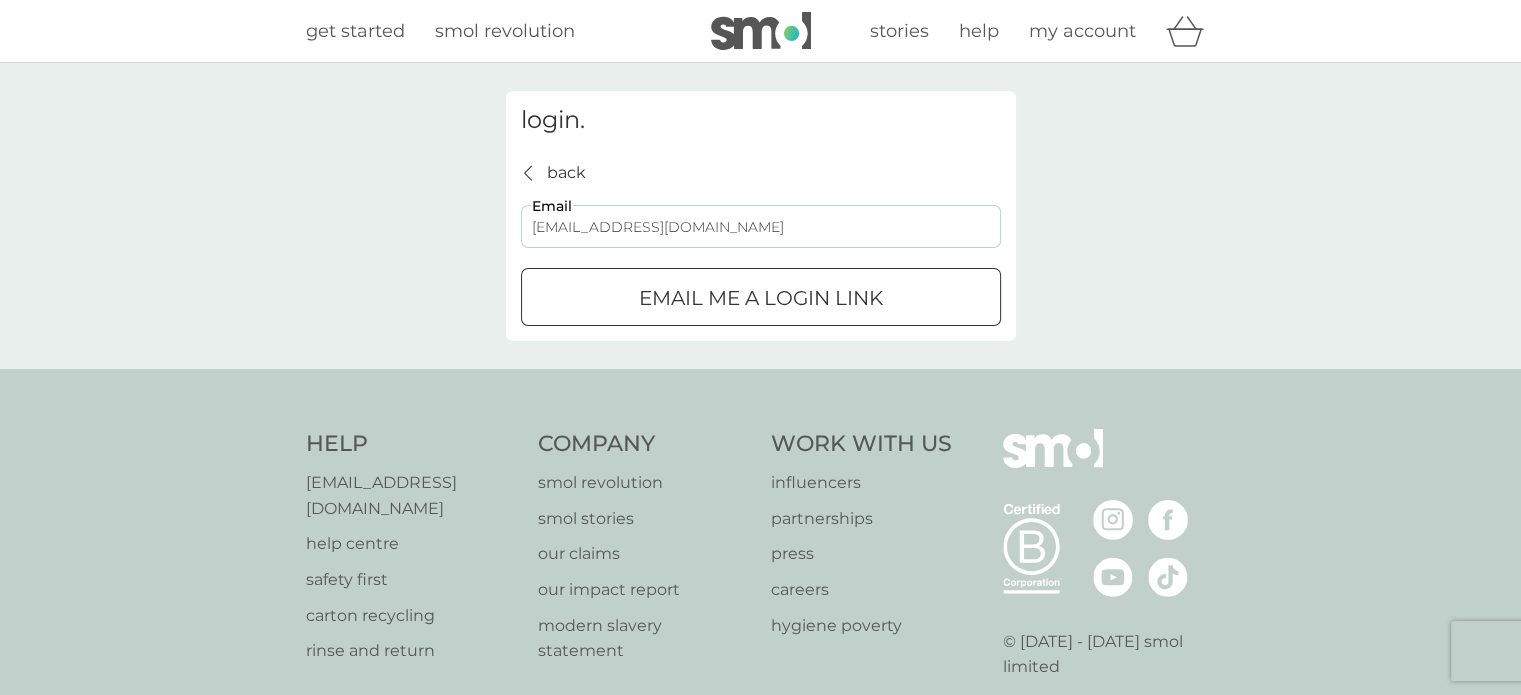 click on "Email me a login link" at bounding box center (761, 298) 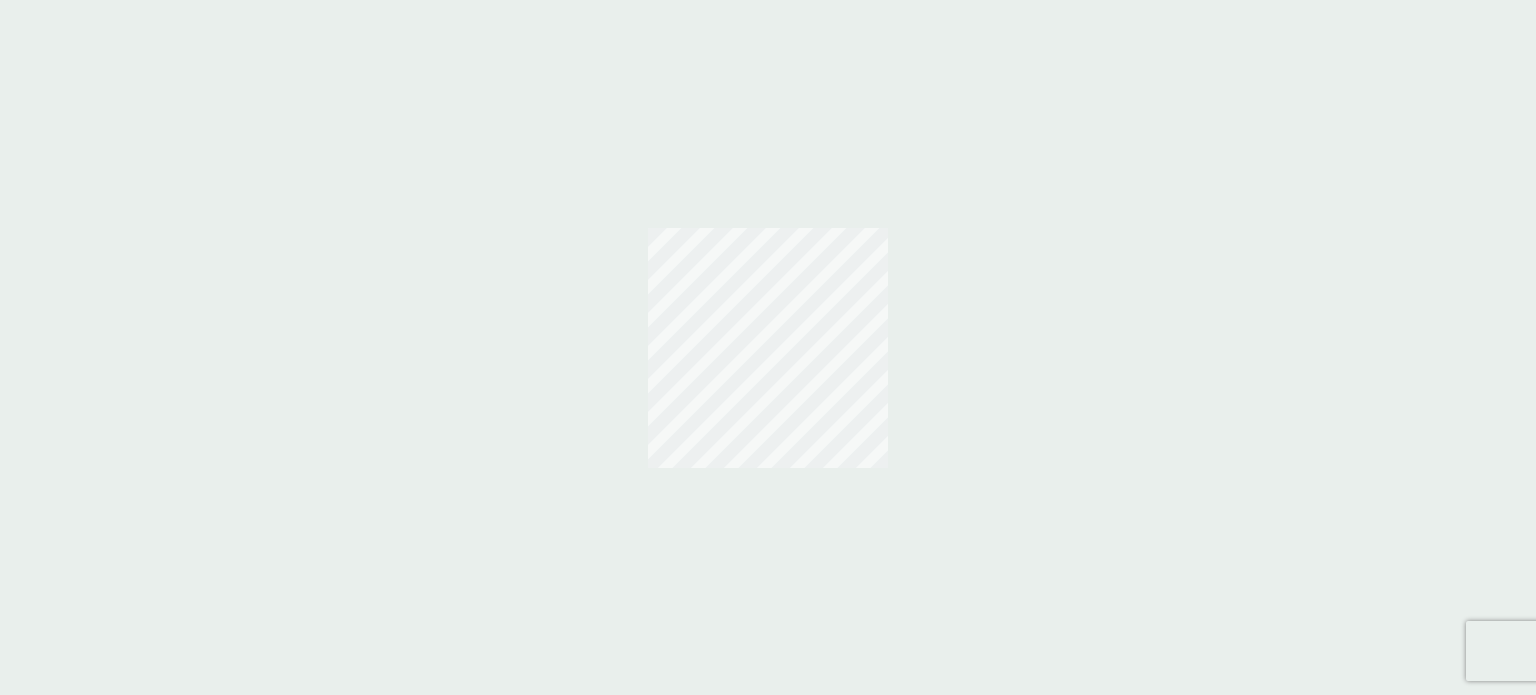 scroll, scrollTop: 0, scrollLeft: 0, axis: both 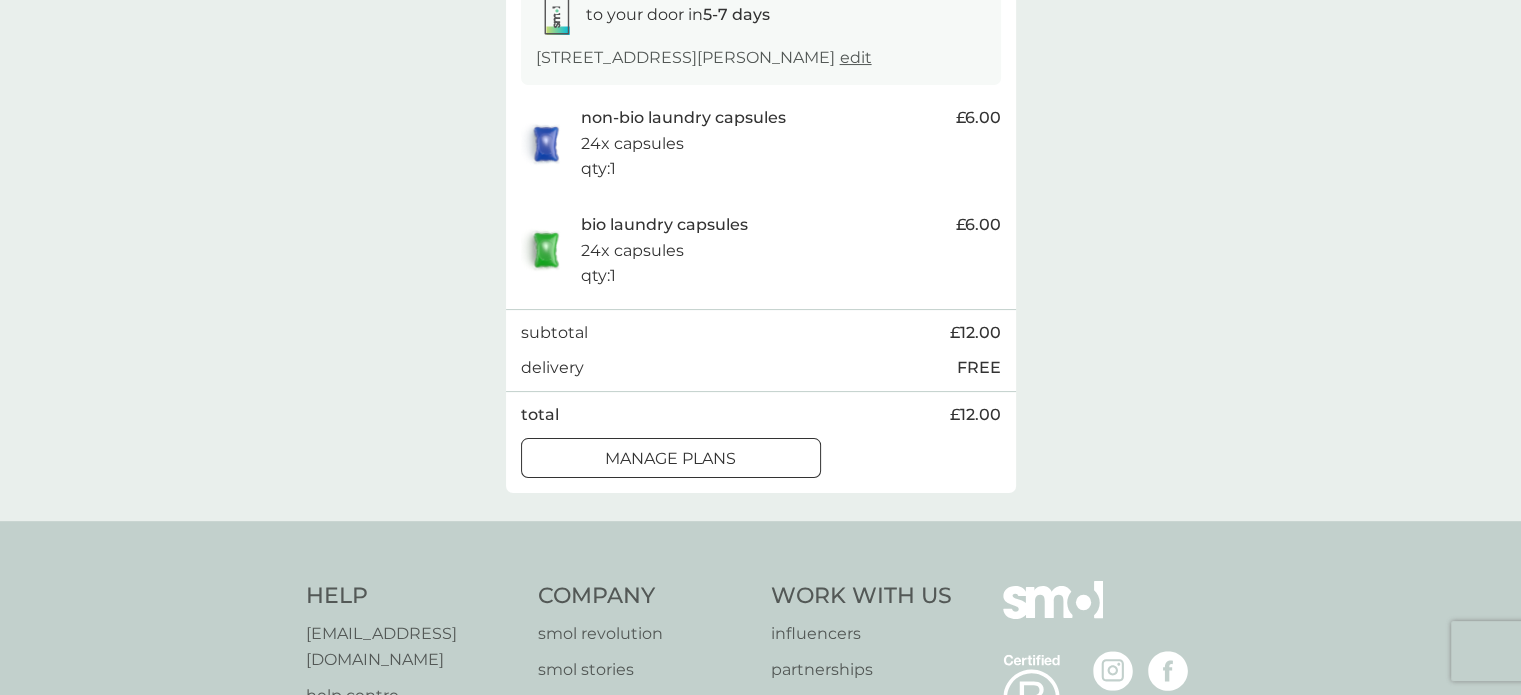 click on "manage plans" at bounding box center [670, 459] 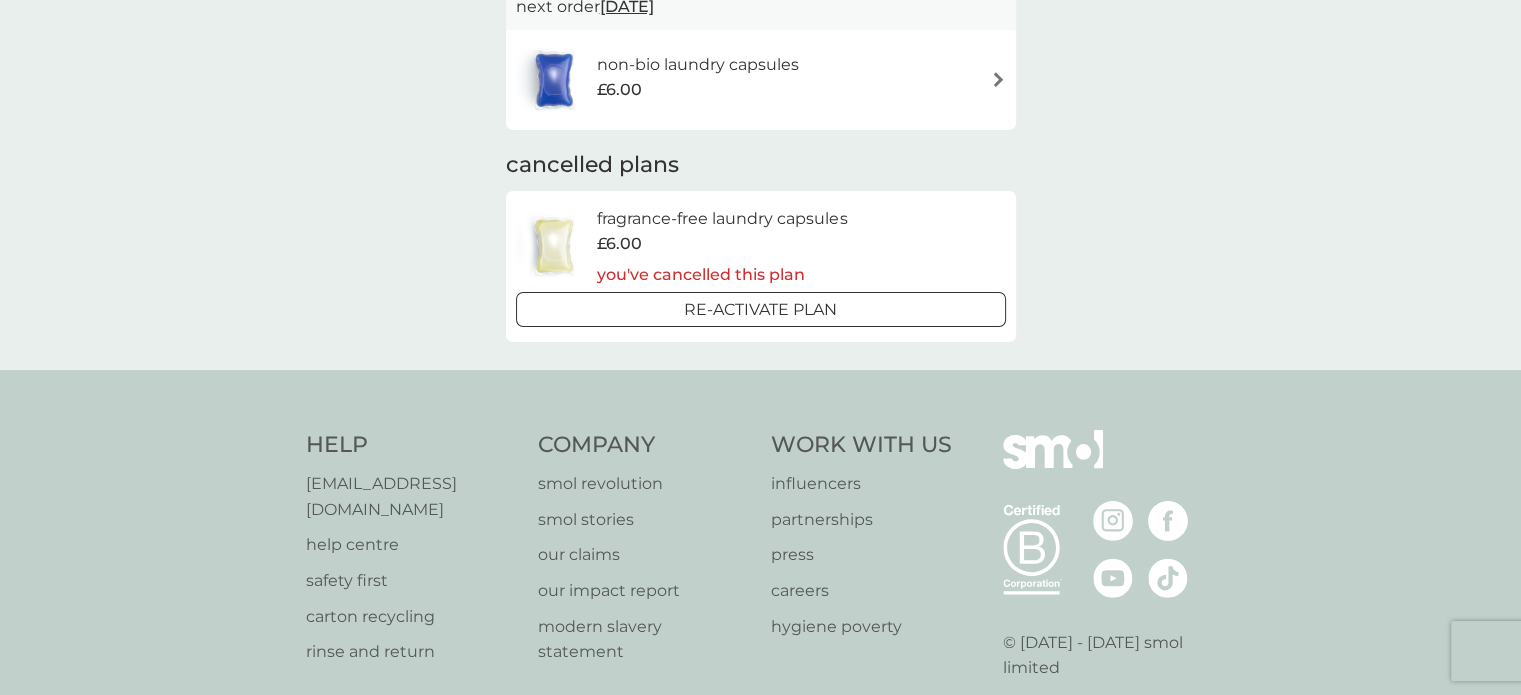 scroll, scrollTop: 0, scrollLeft: 0, axis: both 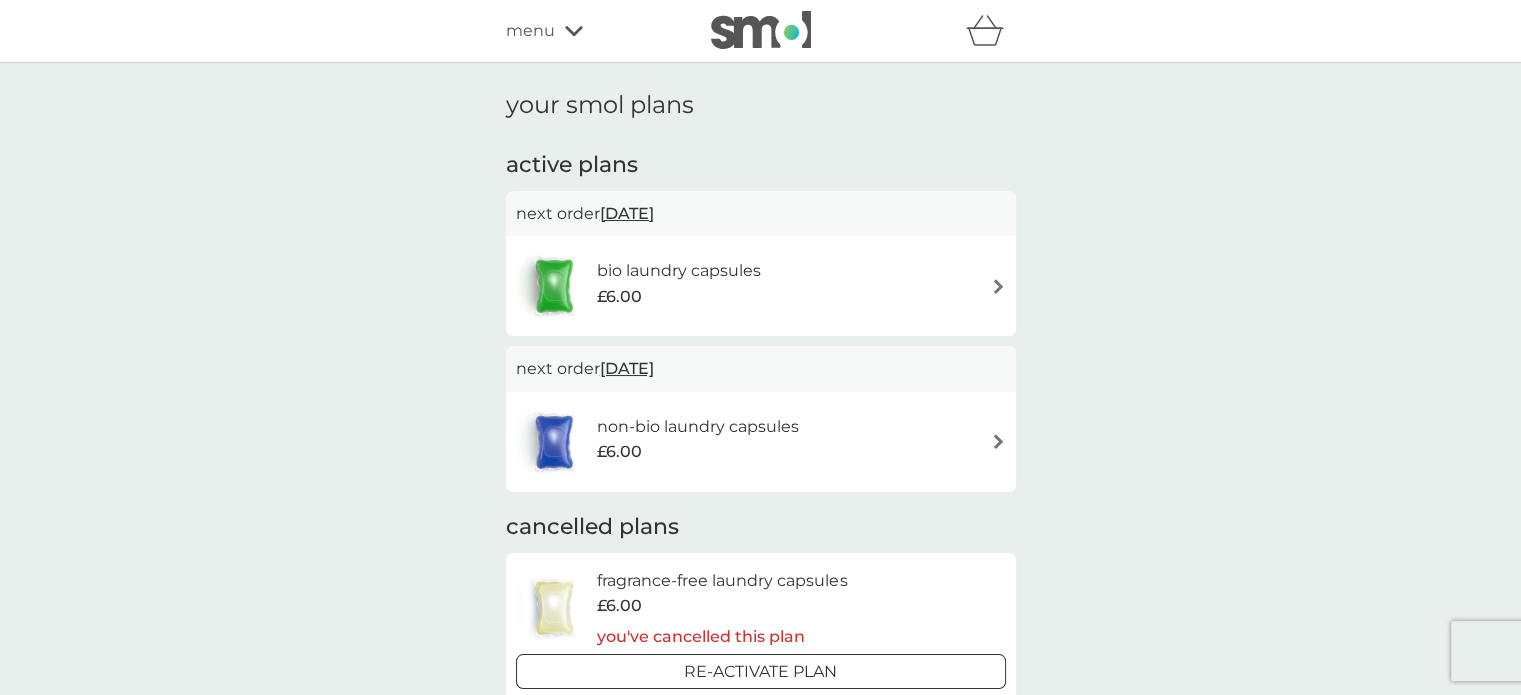 click on "bio laundry capsules £6.00" at bounding box center (761, 286) 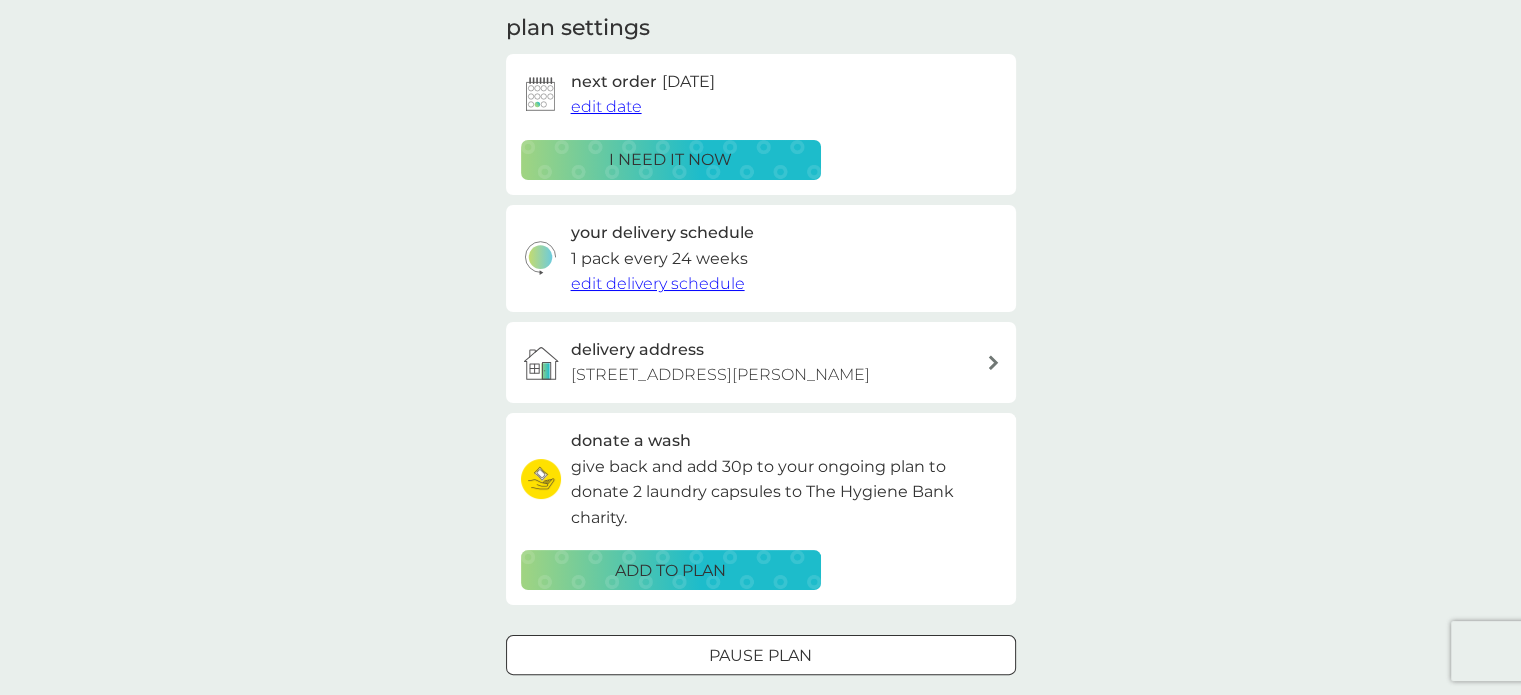 scroll, scrollTop: 283, scrollLeft: 0, axis: vertical 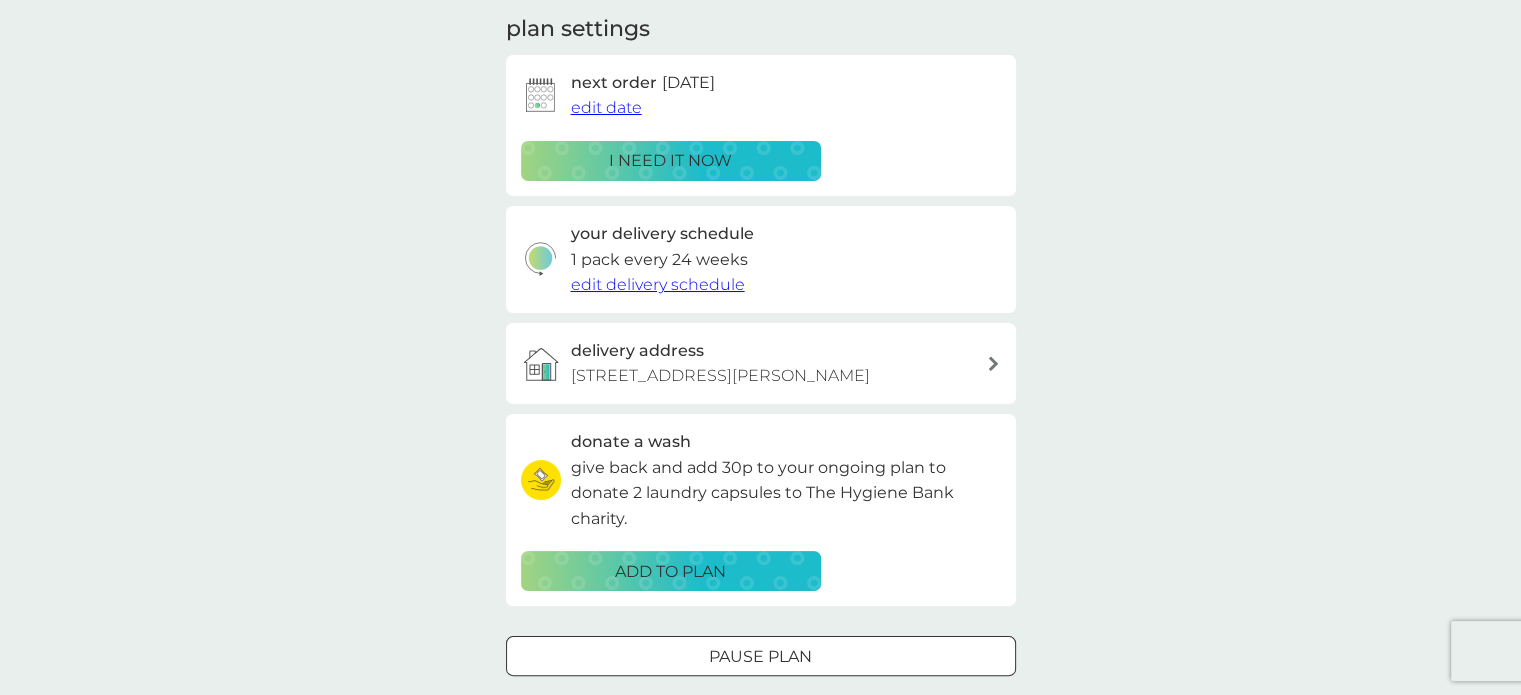 click on "Pause plan" at bounding box center (761, 657) 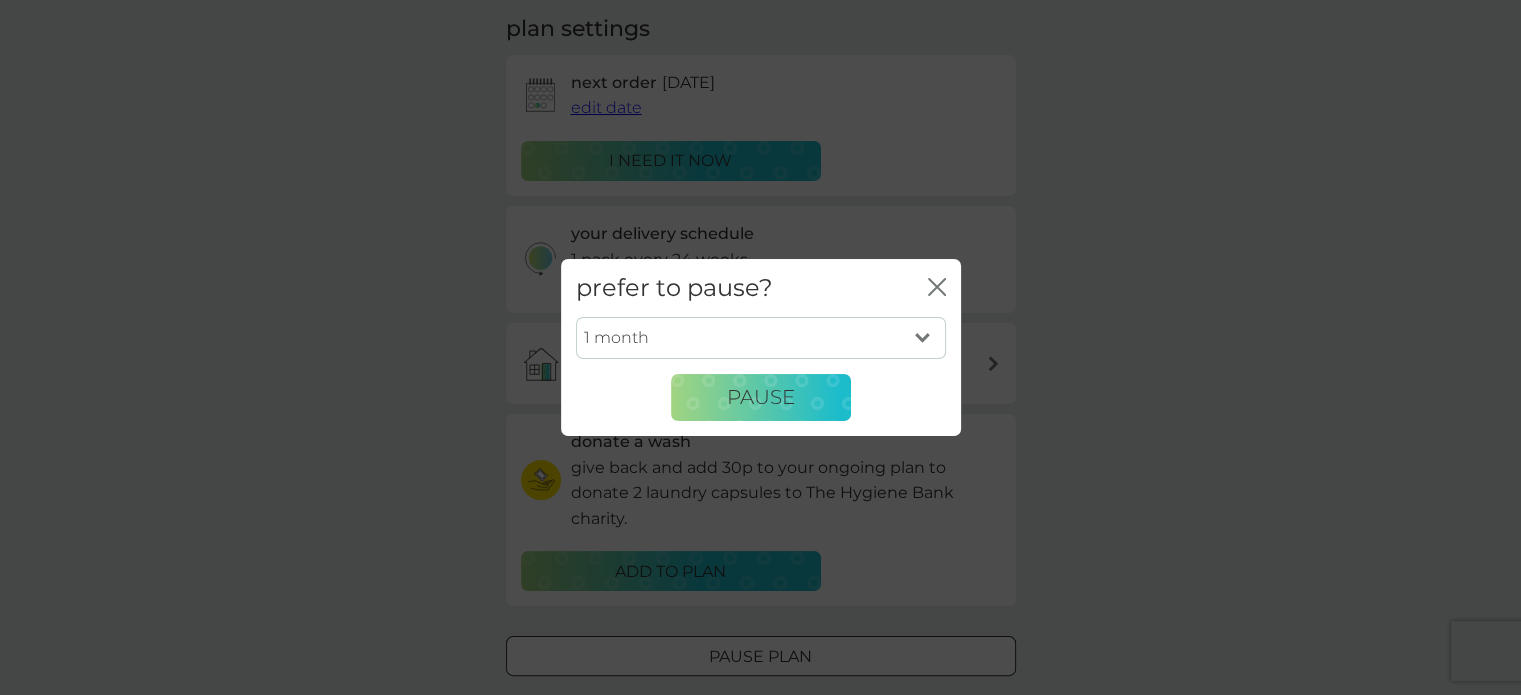 click on "1 month 2 months 3 months 4 months 5 months 6 months" at bounding box center [761, 338] 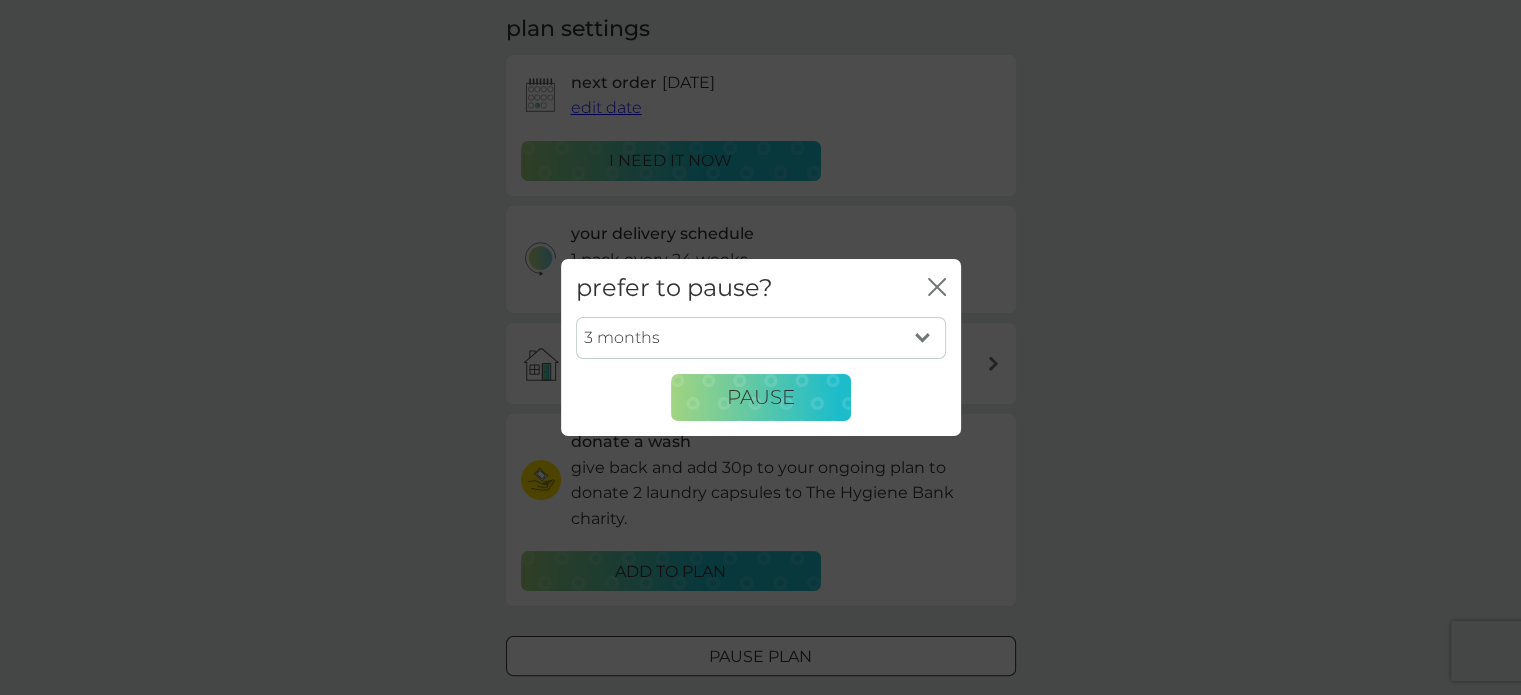 click on "1 month 2 months 3 months 4 months 5 months 6 months" at bounding box center (761, 338) 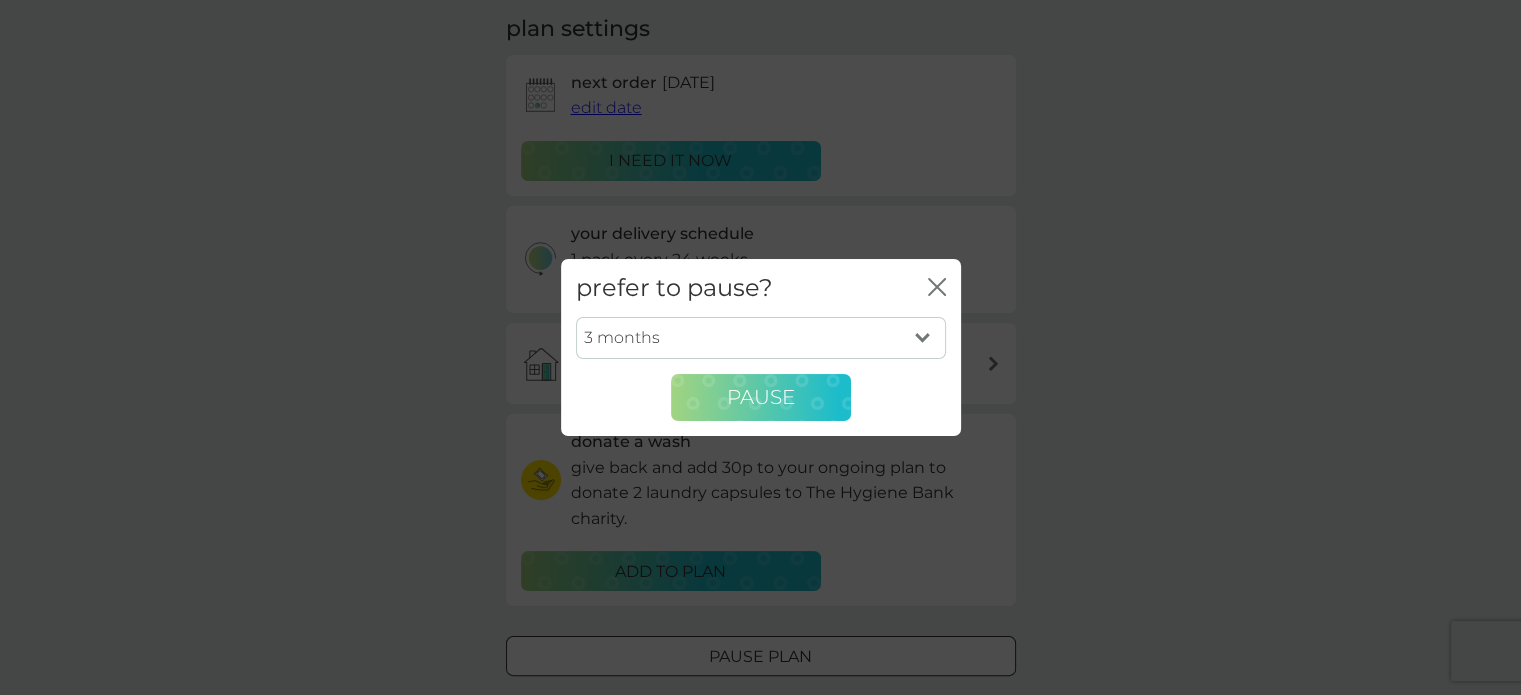 click on "Pause" at bounding box center [761, 398] 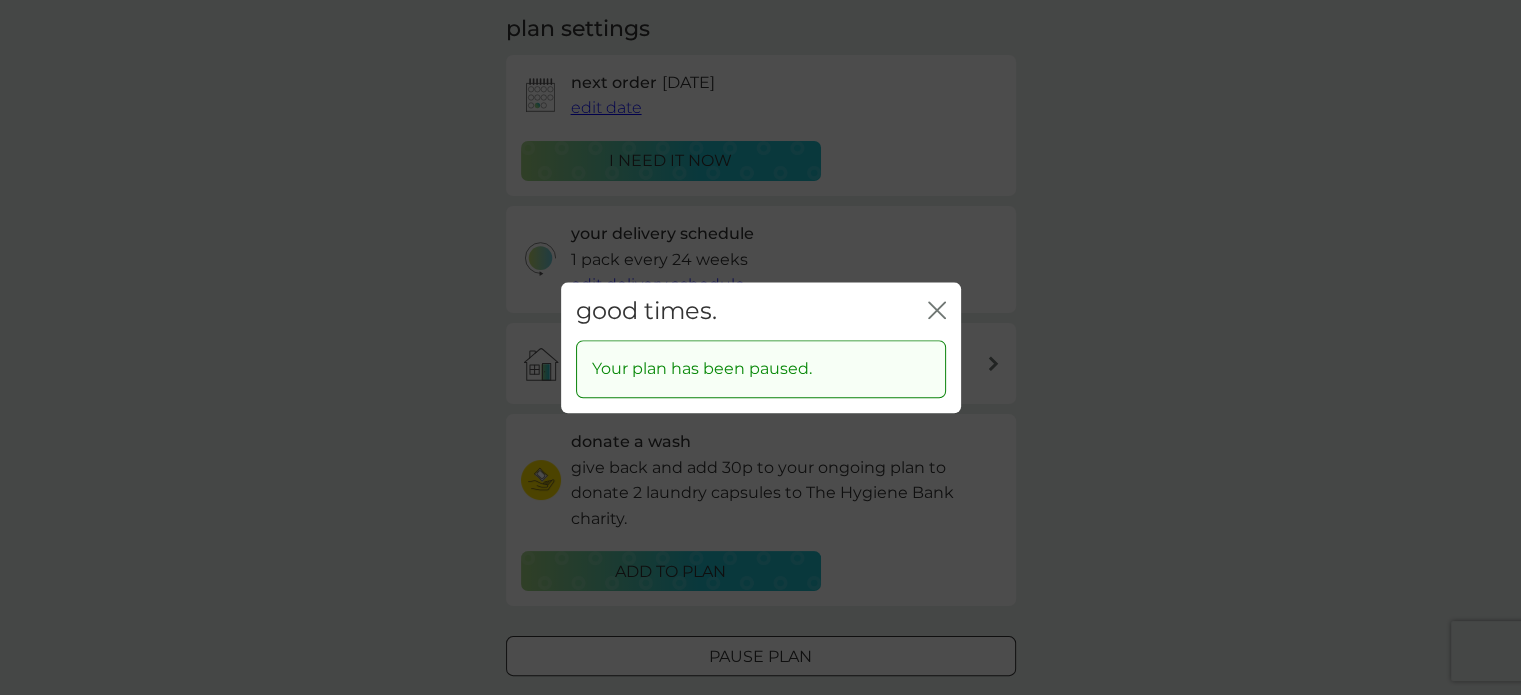 click on "close" 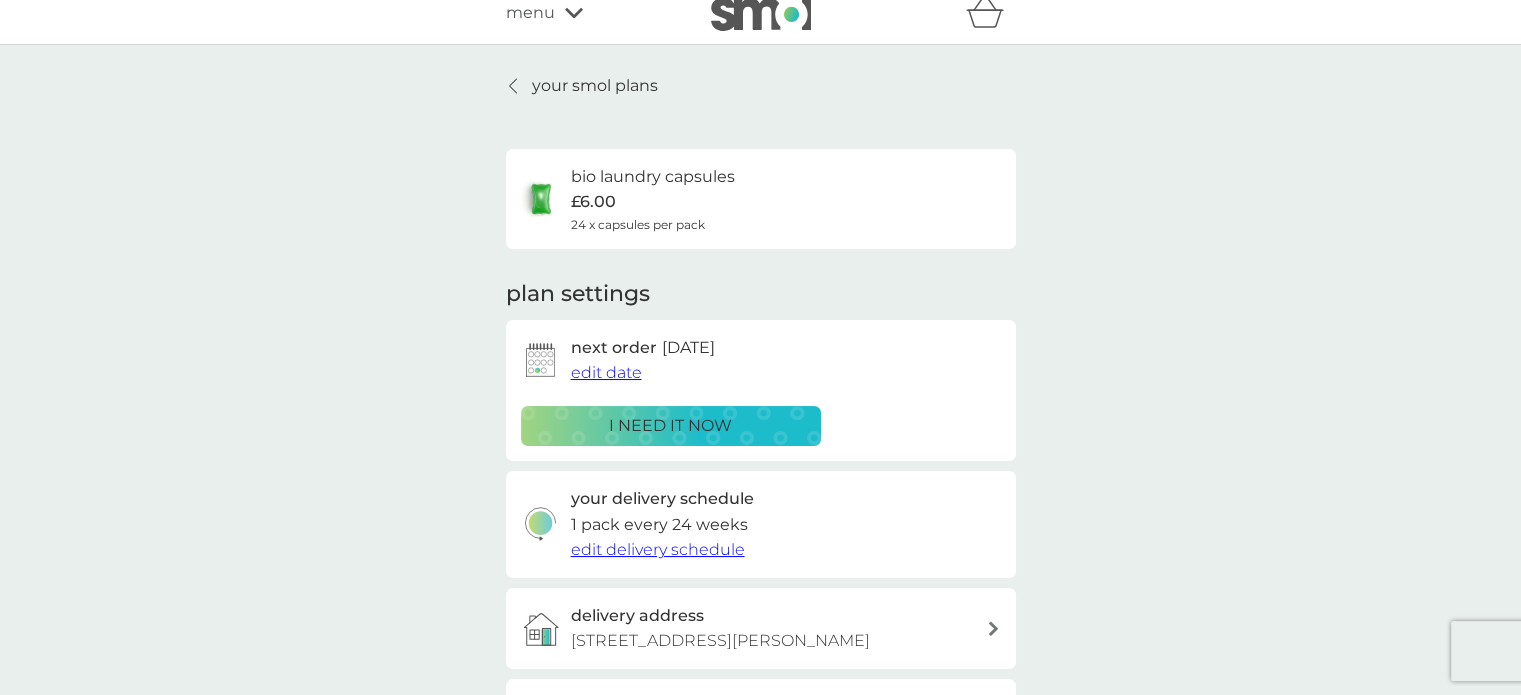 scroll, scrollTop: 0, scrollLeft: 0, axis: both 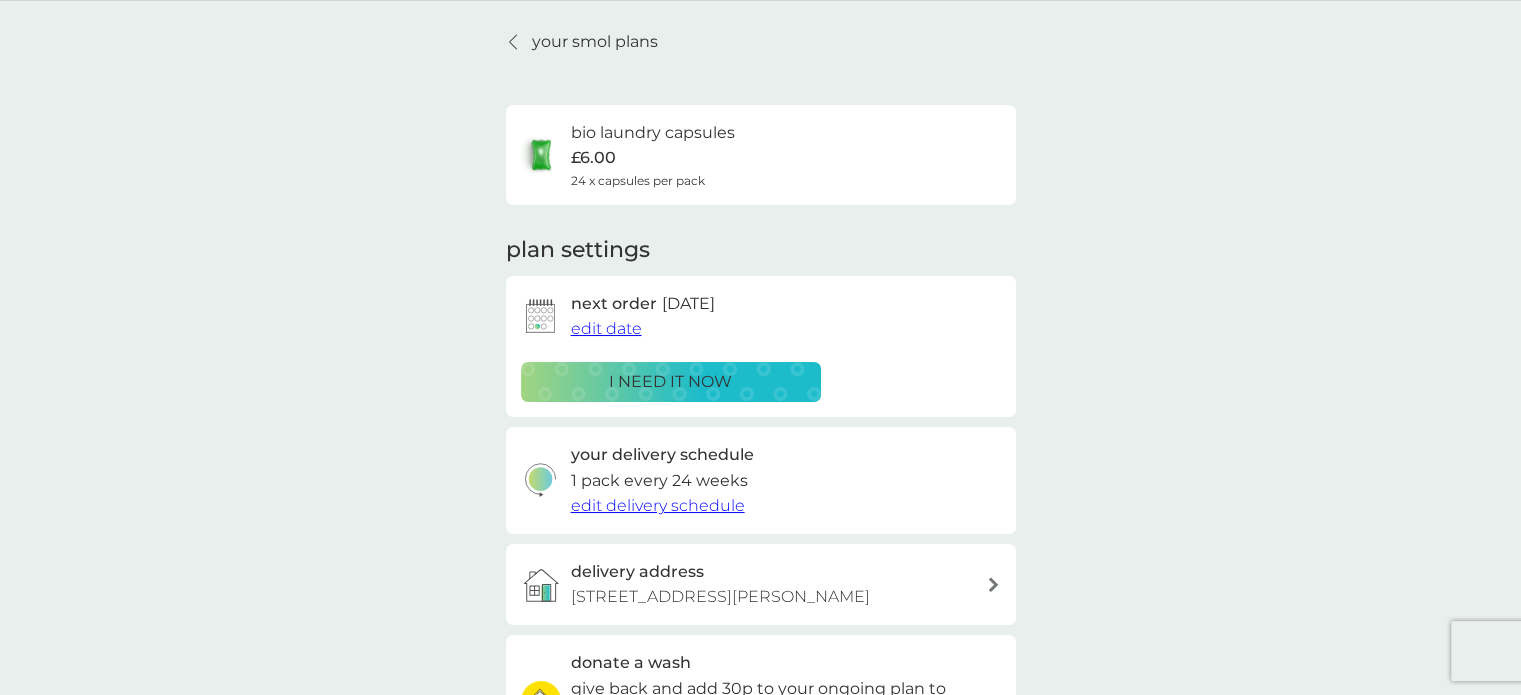 click on "your smol plans" at bounding box center (595, 42) 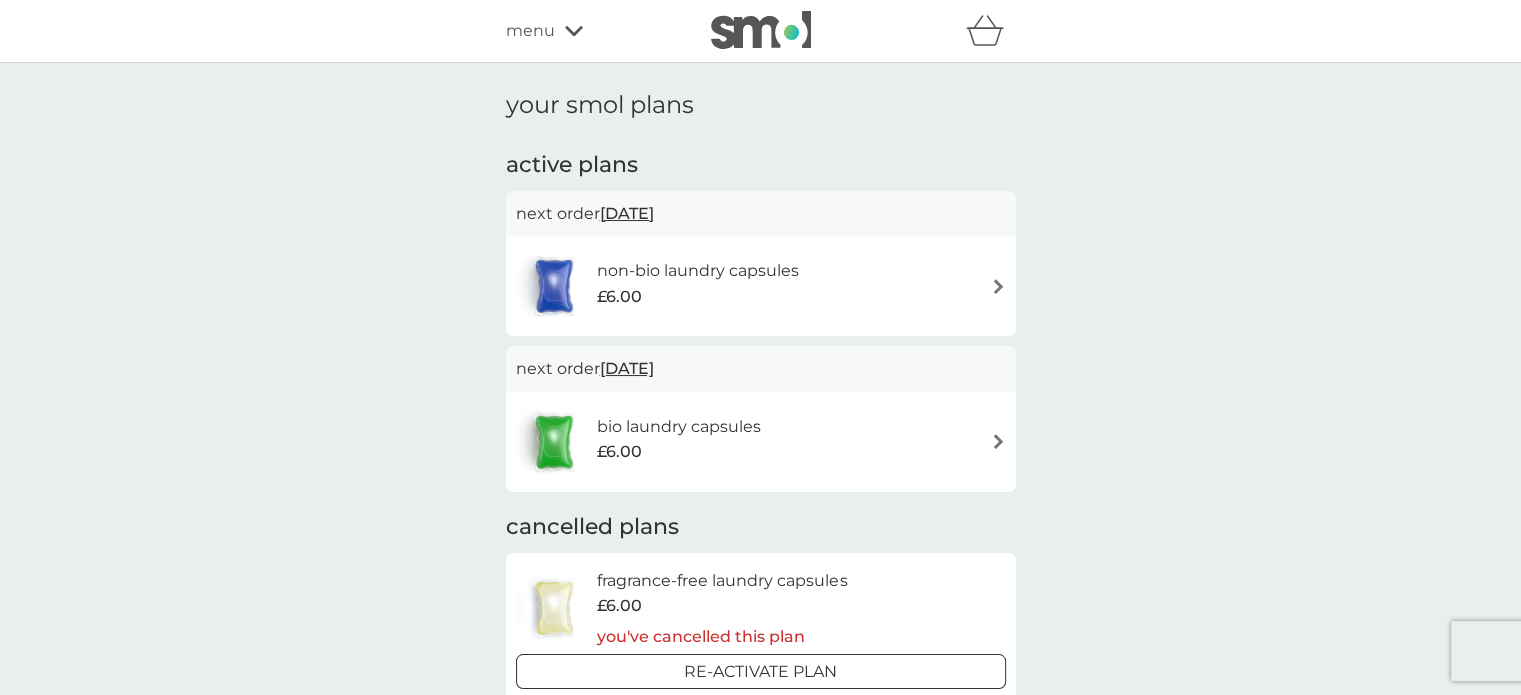 click on "£6.00" at bounding box center [698, 297] 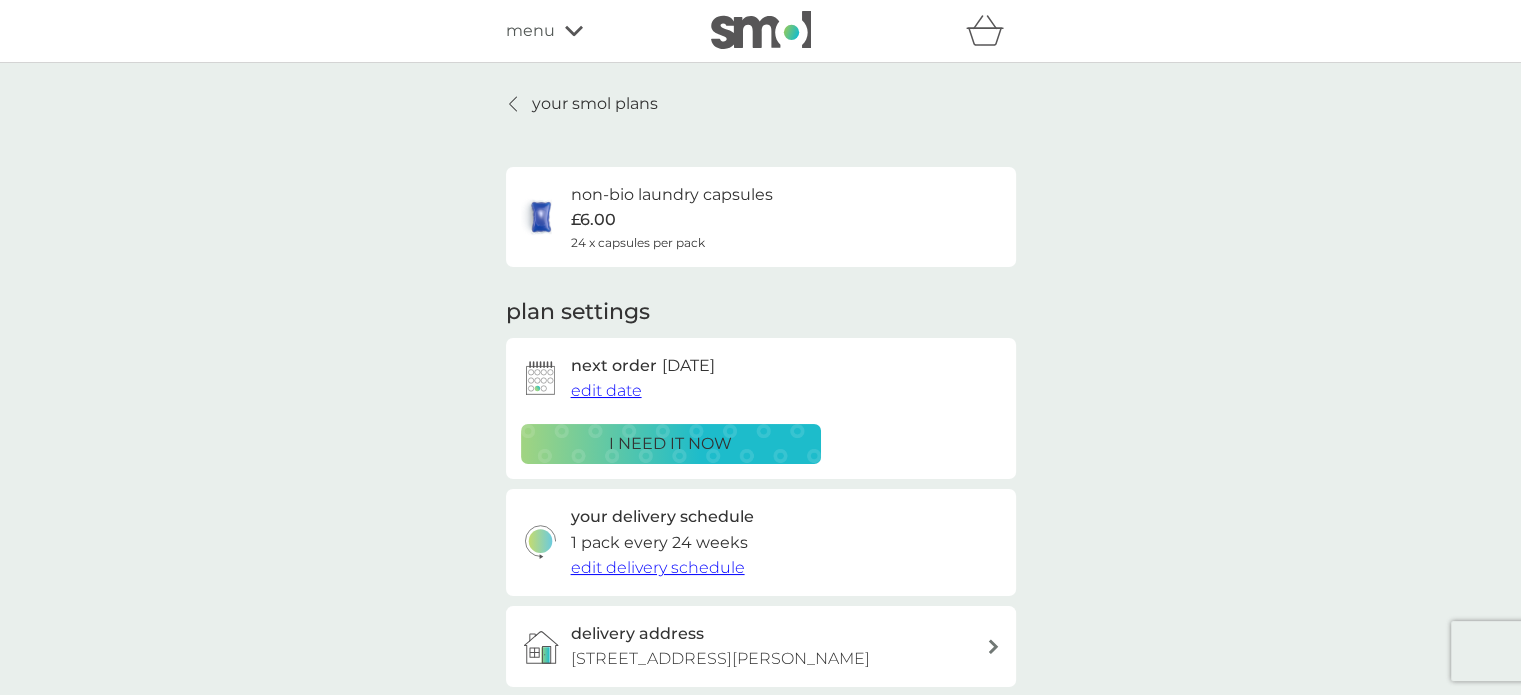 scroll, scrollTop: 635, scrollLeft: 0, axis: vertical 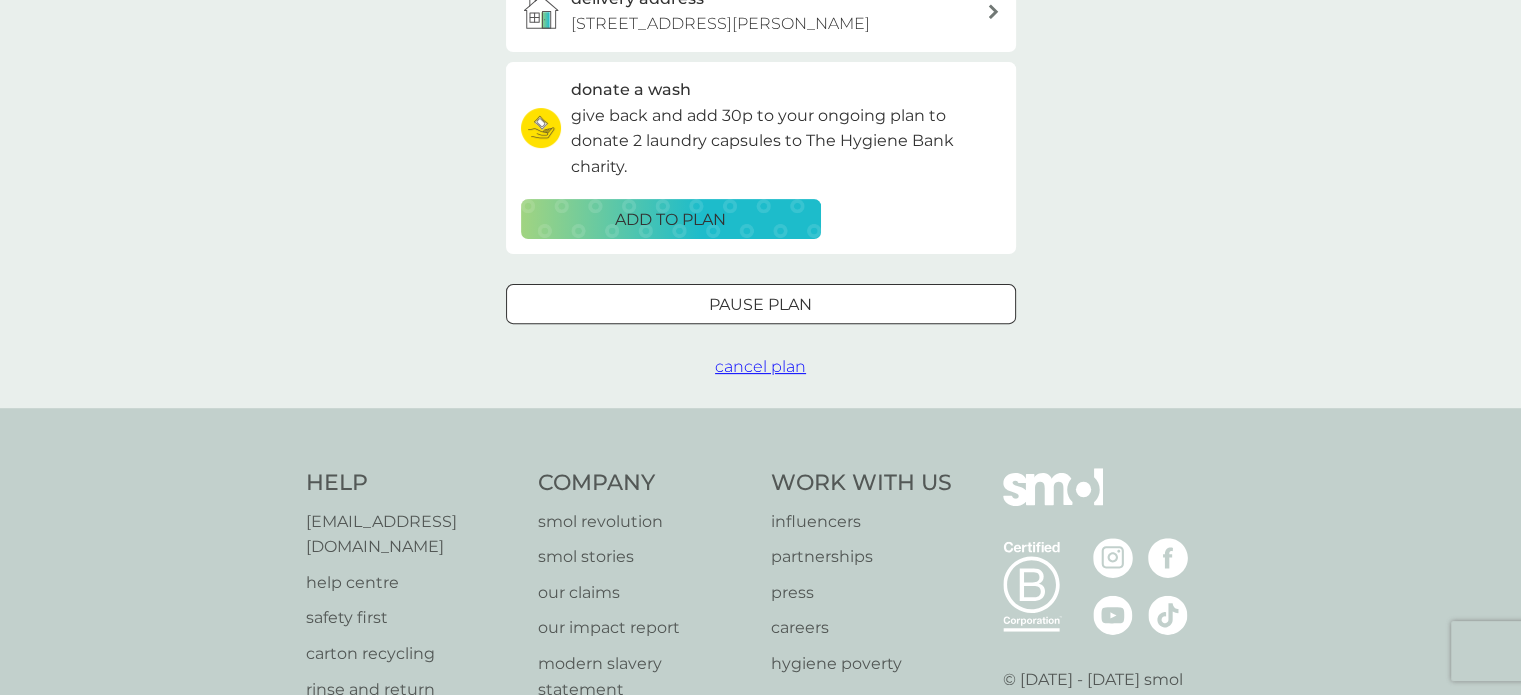 click on "Pause plan" at bounding box center (760, 305) 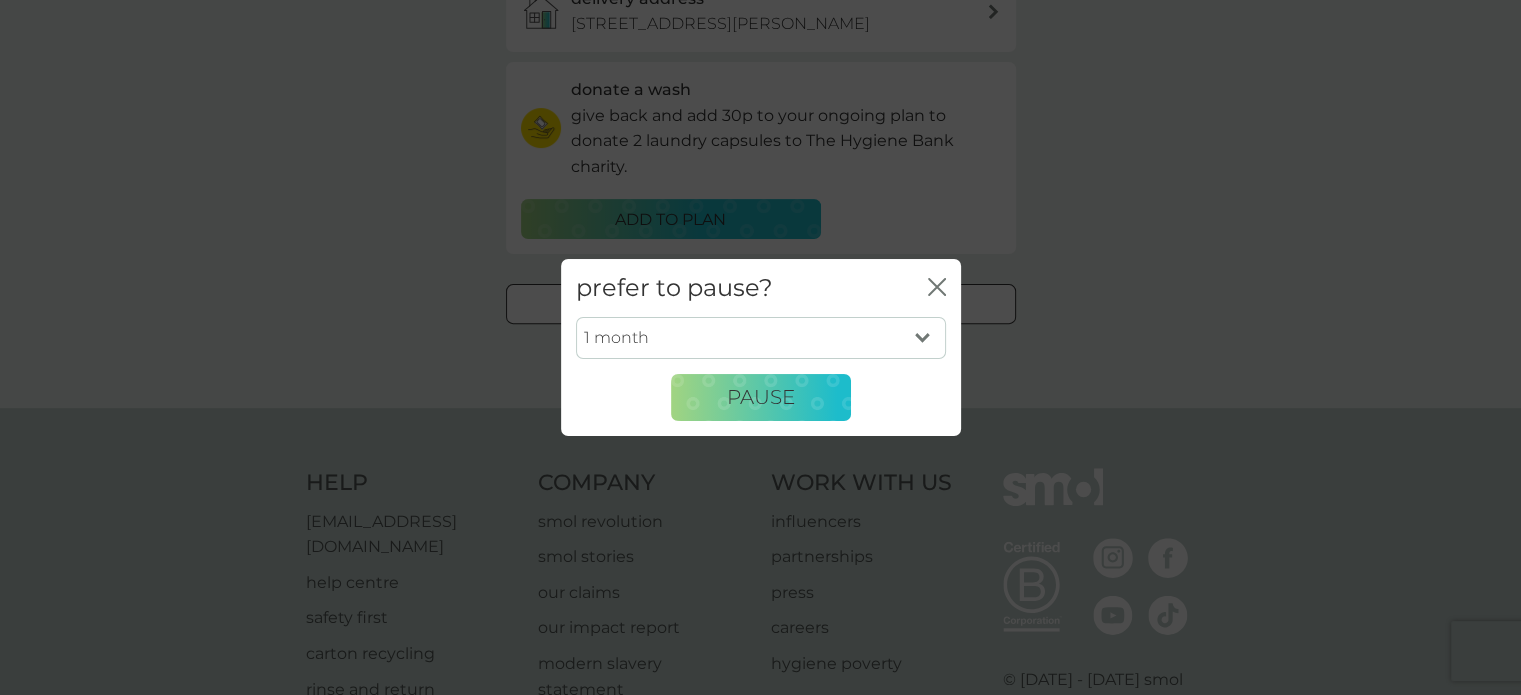 click on "1 month 2 months 3 months 4 months 5 months 6 months" at bounding box center [761, 338] 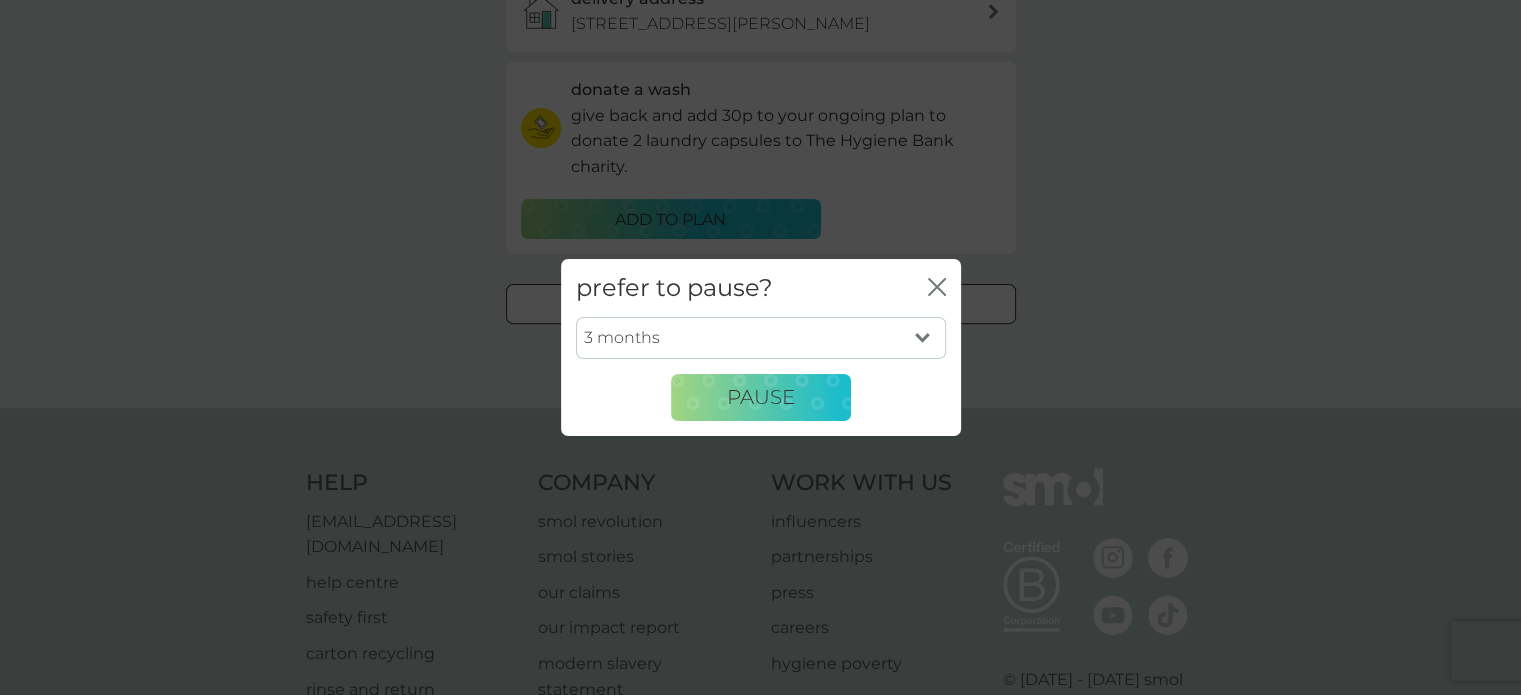 click on "1 month 2 months 3 months 4 months 5 months 6 months" at bounding box center [761, 338] 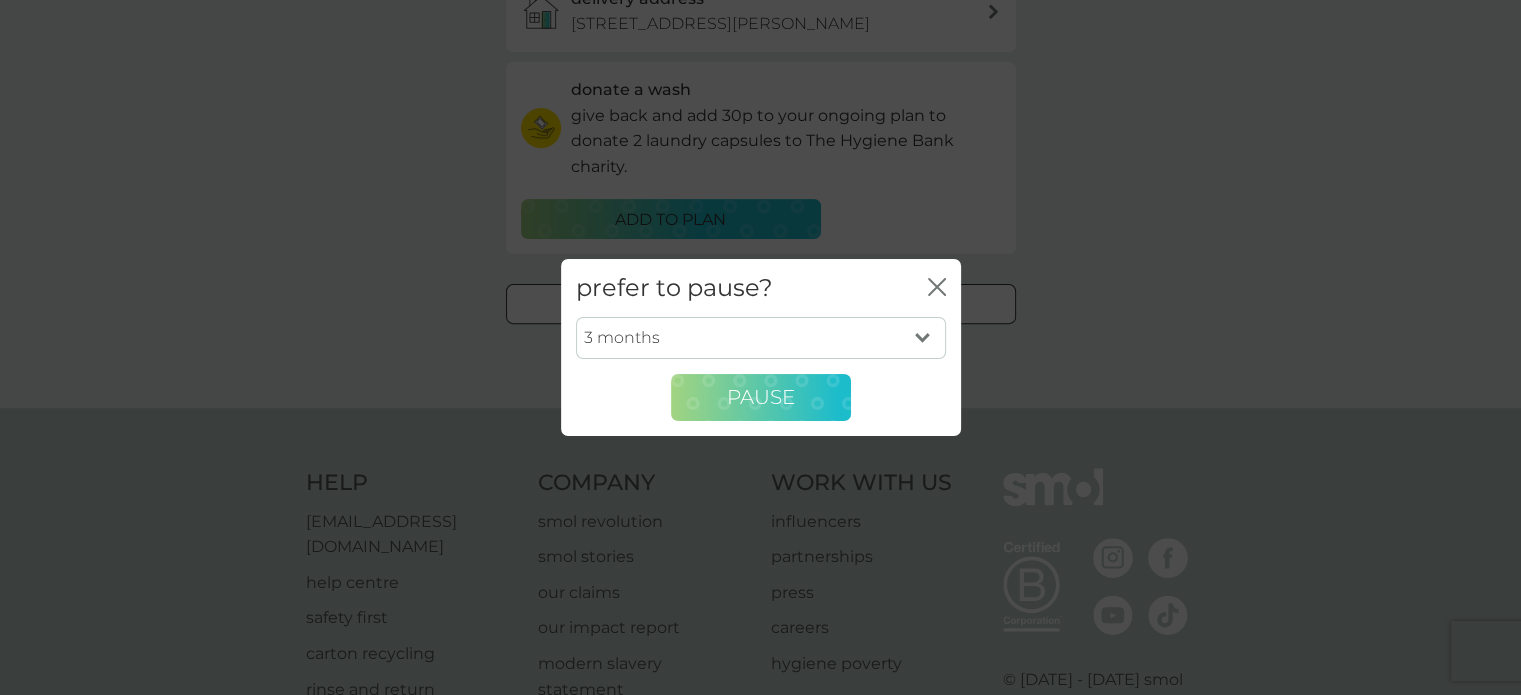 click on "Pause" at bounding box center (761, 398) 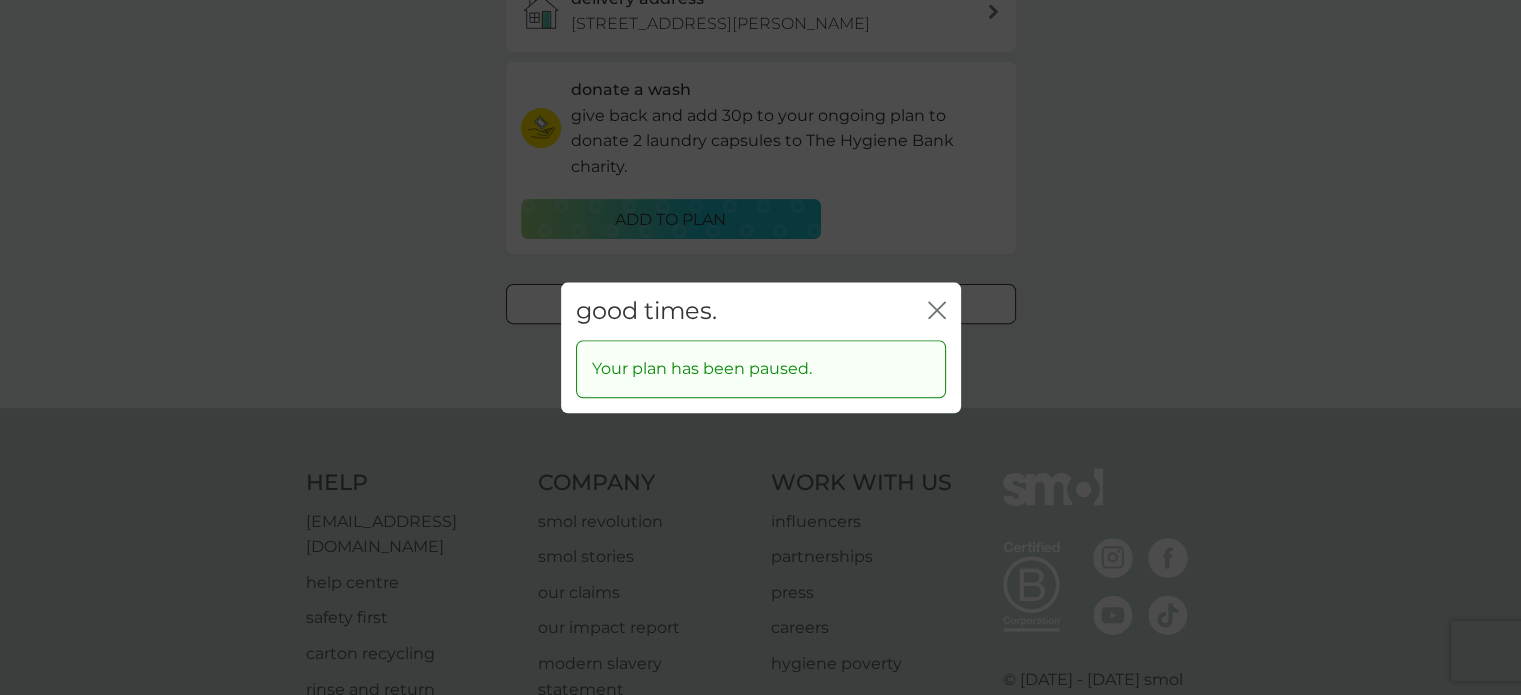 click 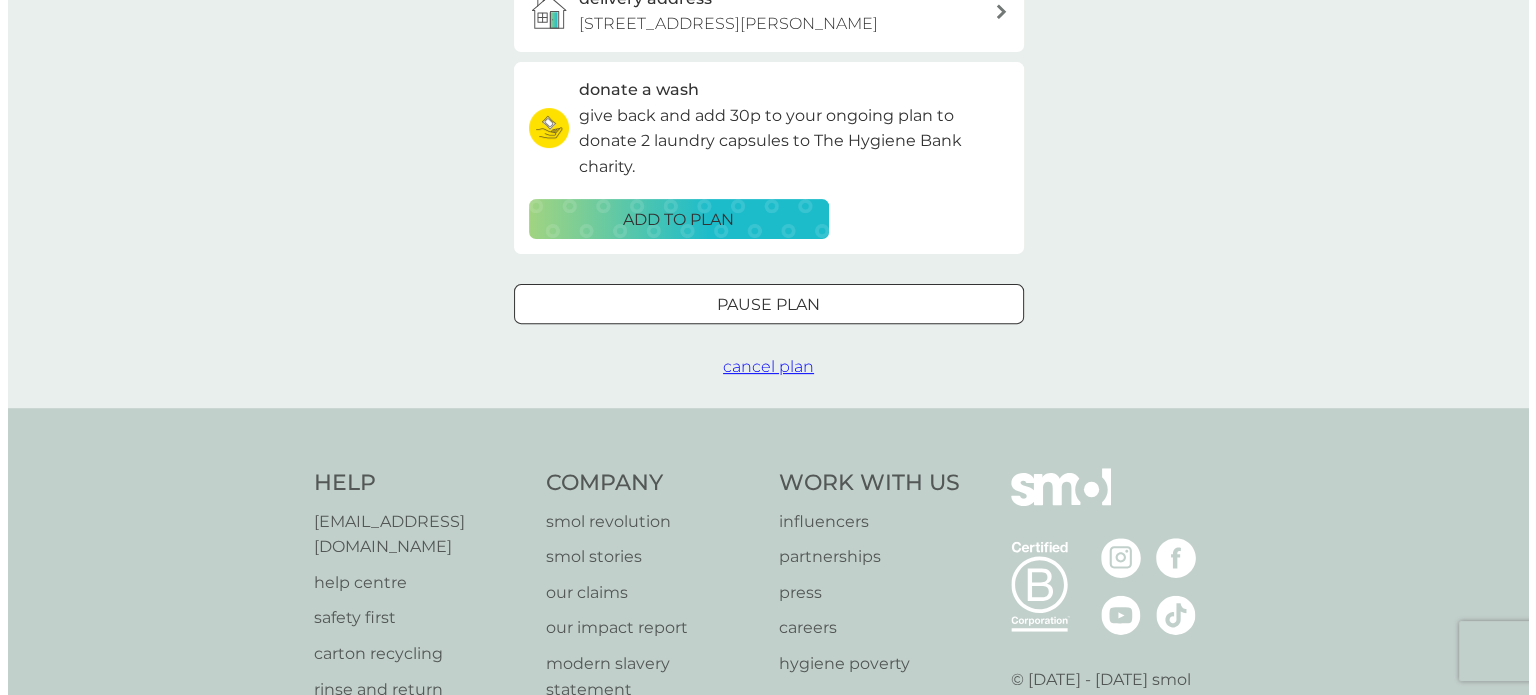 scroll, scrollTop: 0, scrollLeft: 0, axis: both 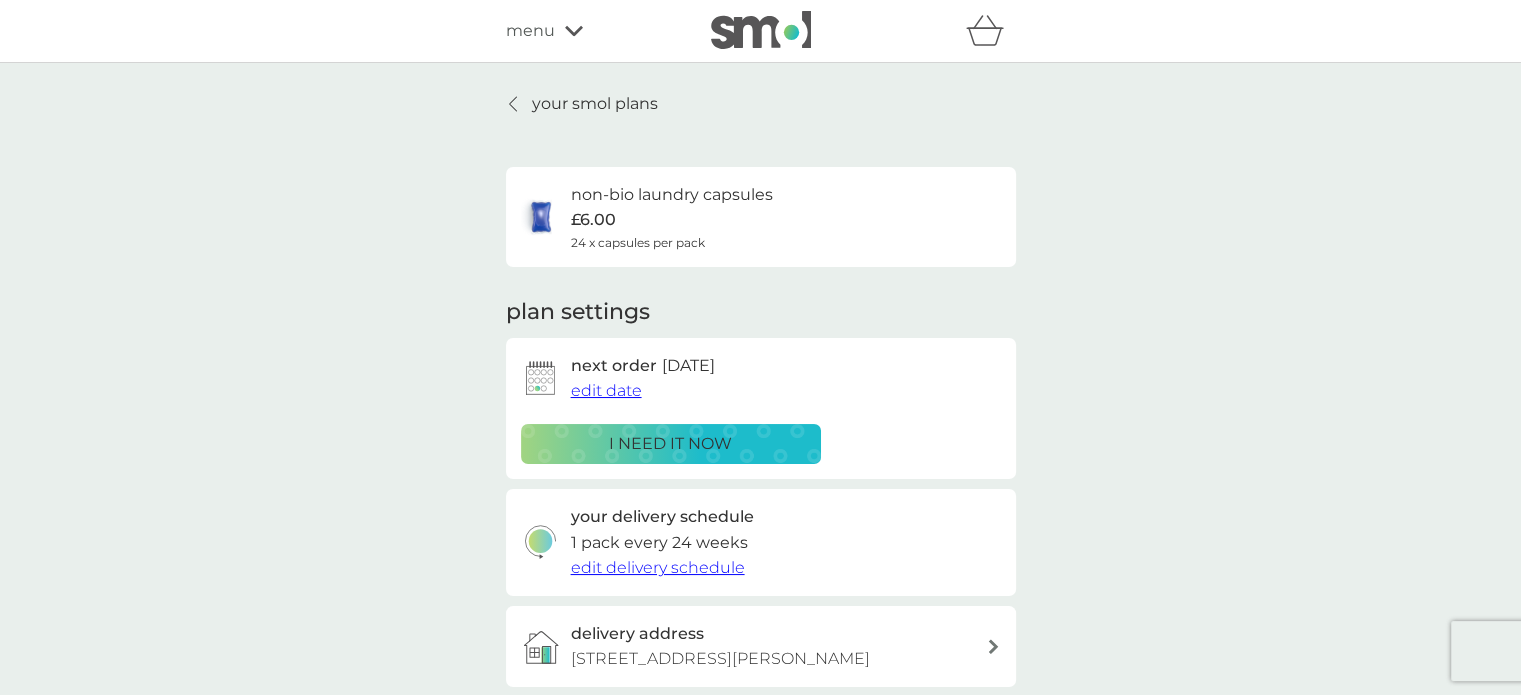 click on "your smol plans" at bounding box center [595, 104] 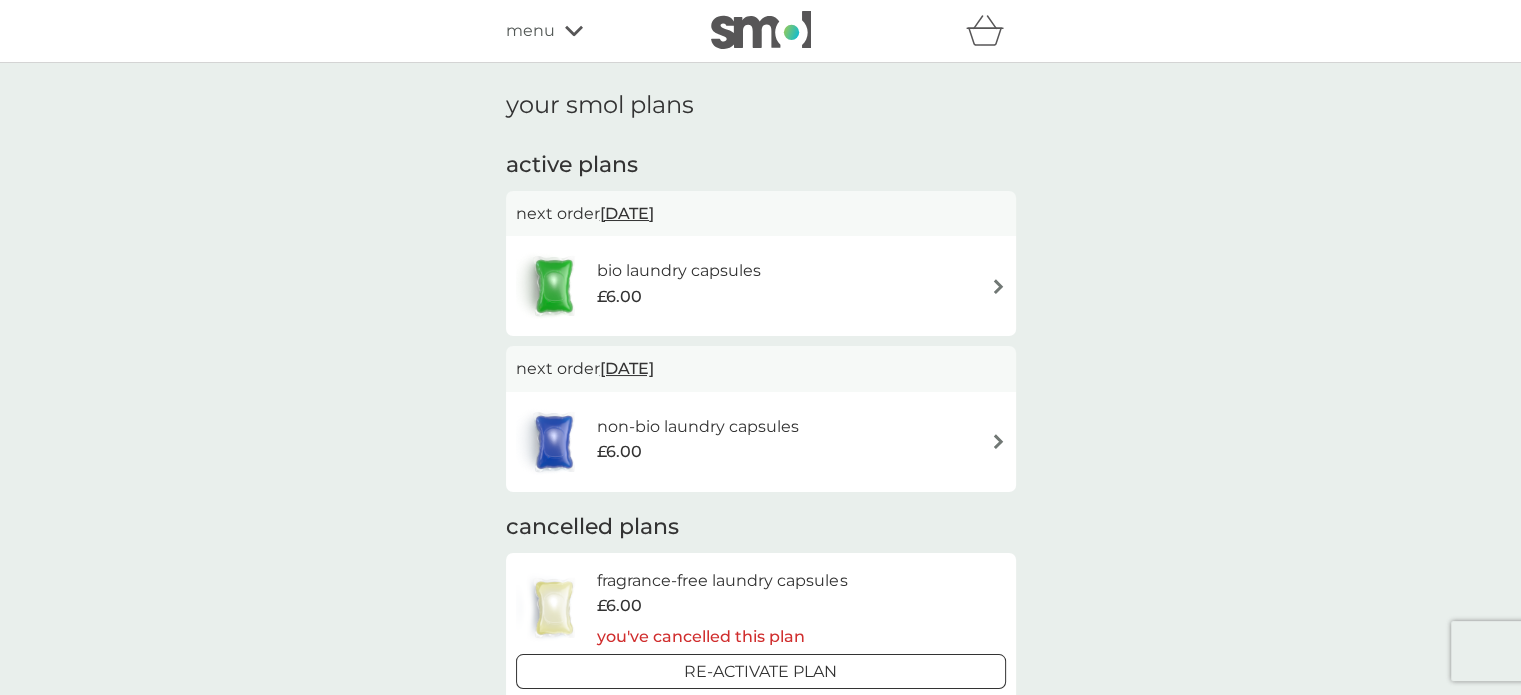 click 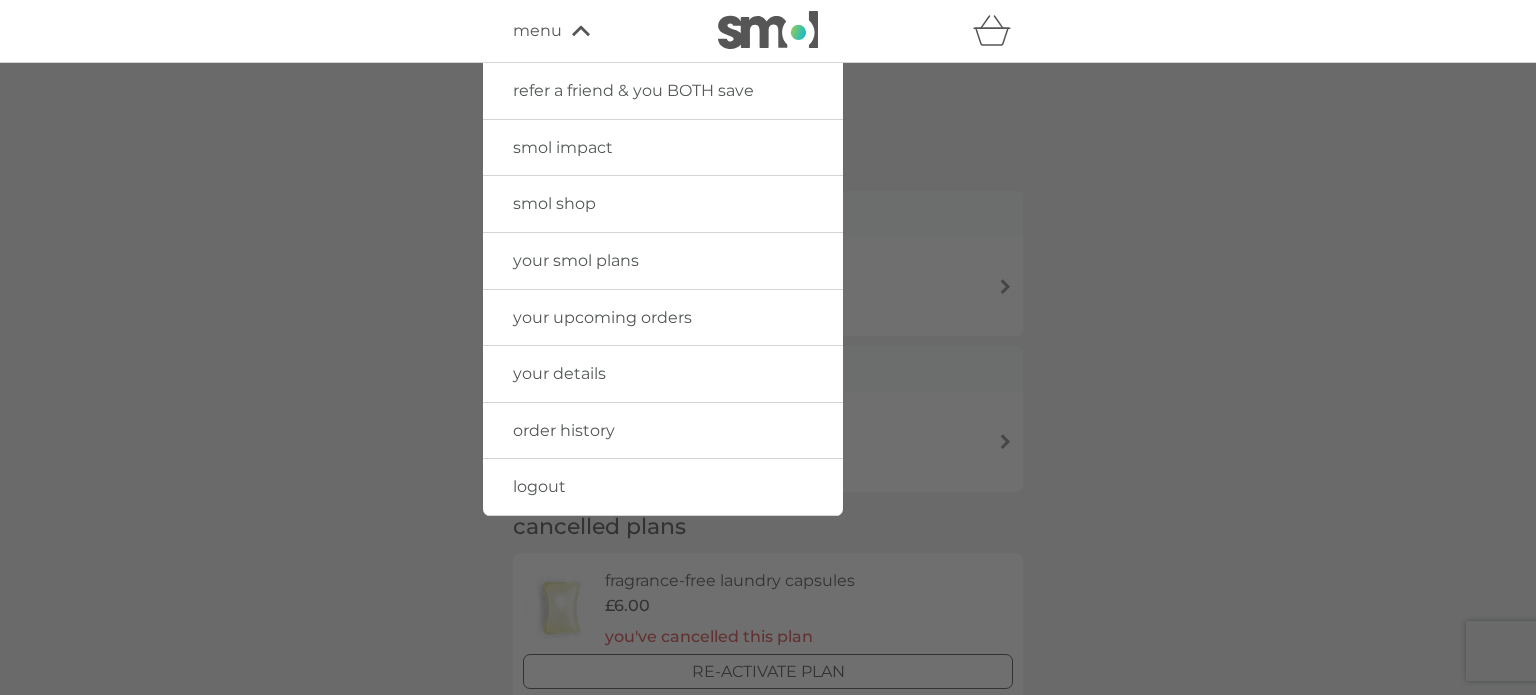 click on "logout" at bounding box center [539, 486] 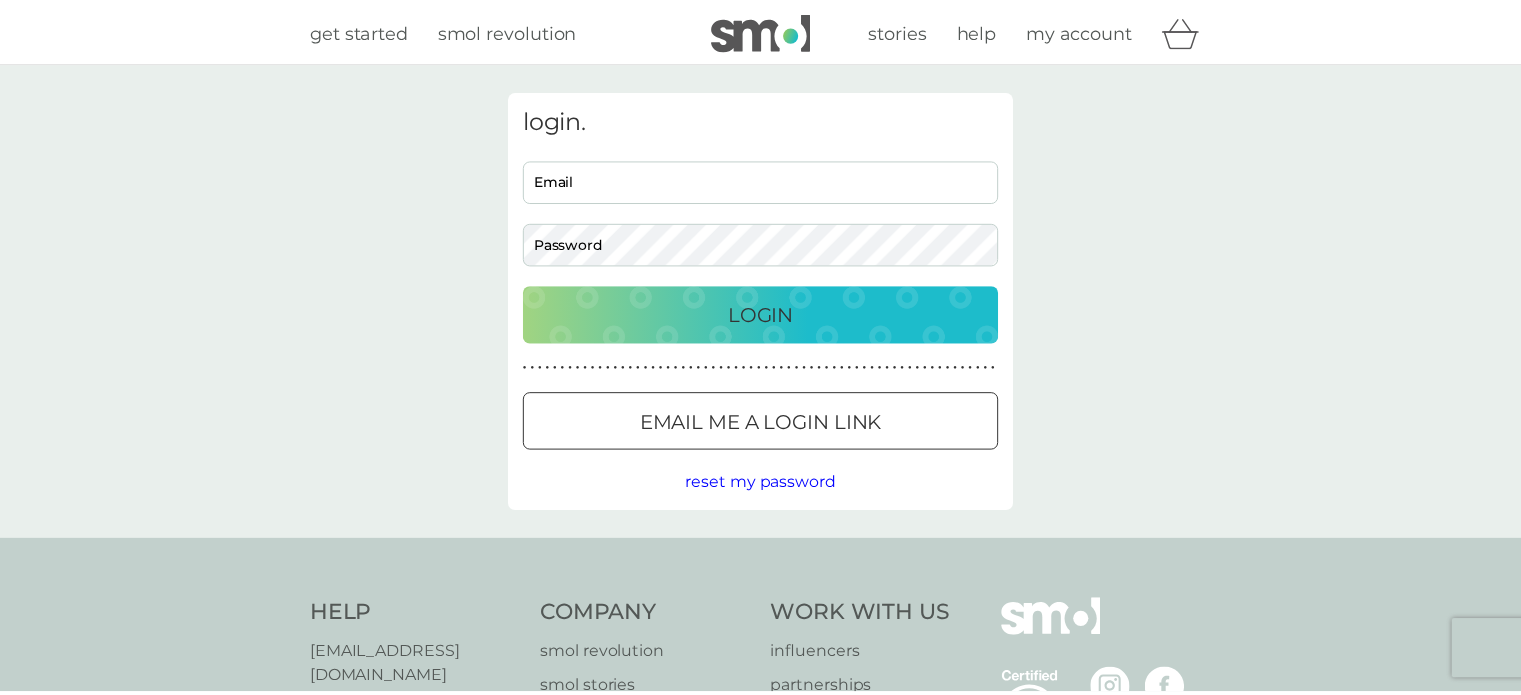 scroll, scrollTop: 0, scrollLeft: 0, axis: both 